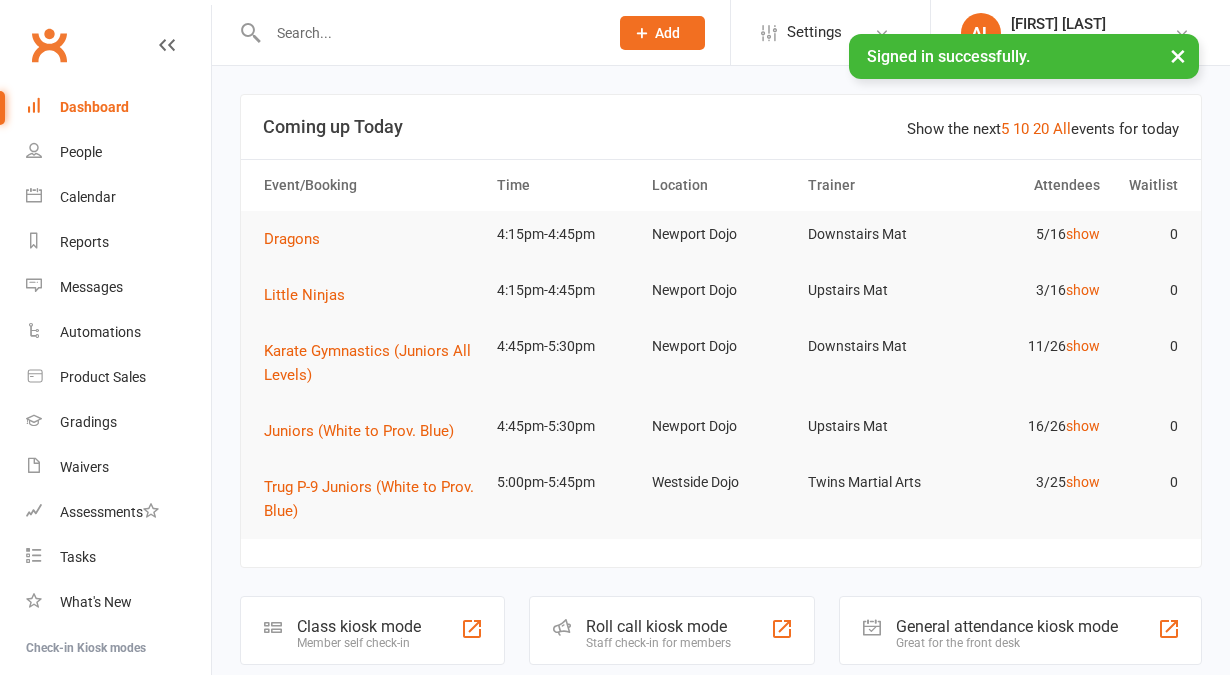 scroll, scrollTop: 0, scrollLeft: 0, axis: both 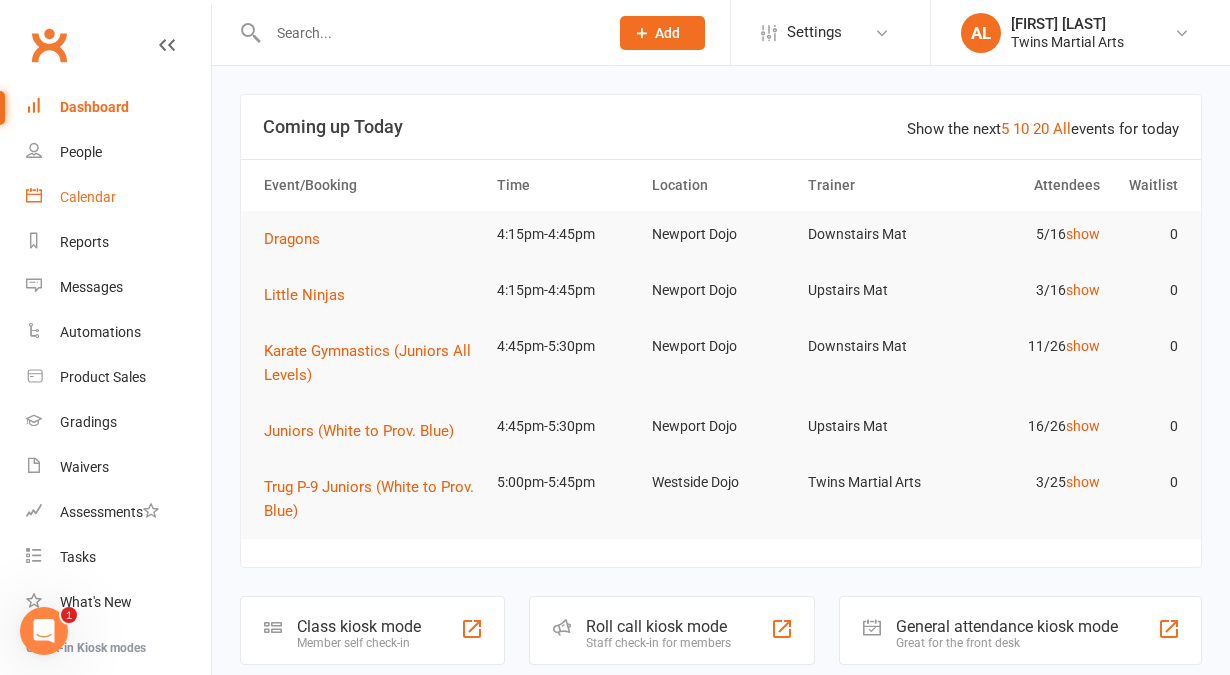 click on "Calendar" at bounding box center [88, 197] 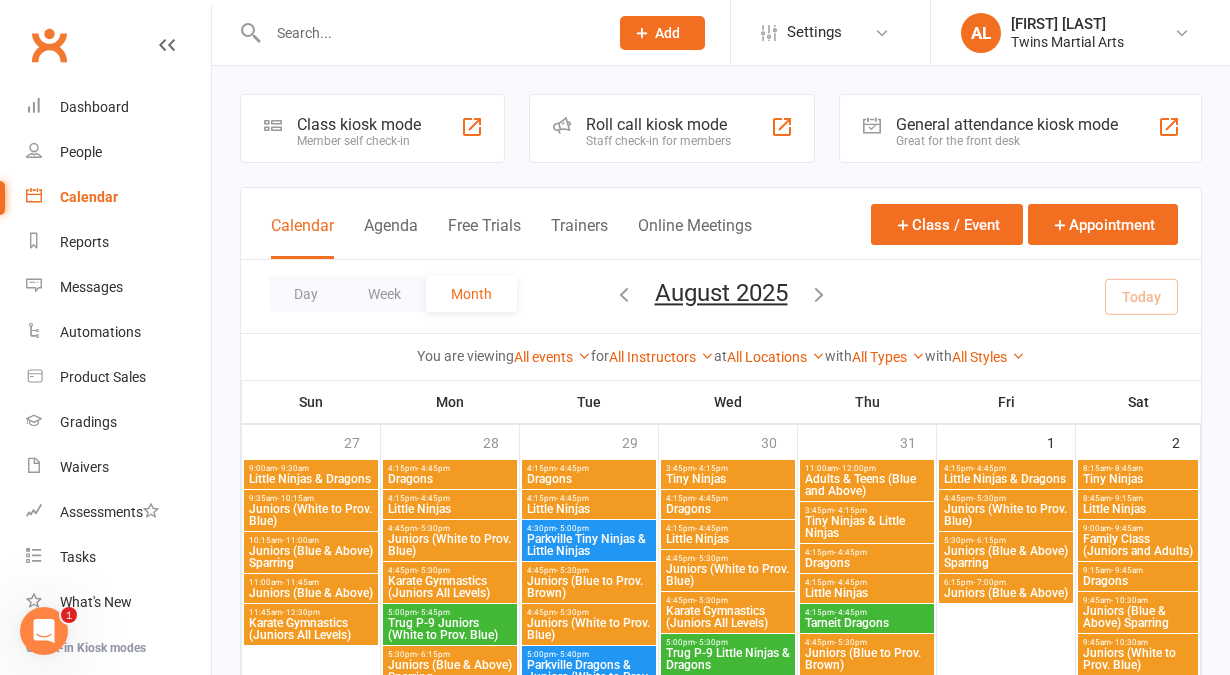 click on "Staff check-in for members" at bounding box center [658, 141] 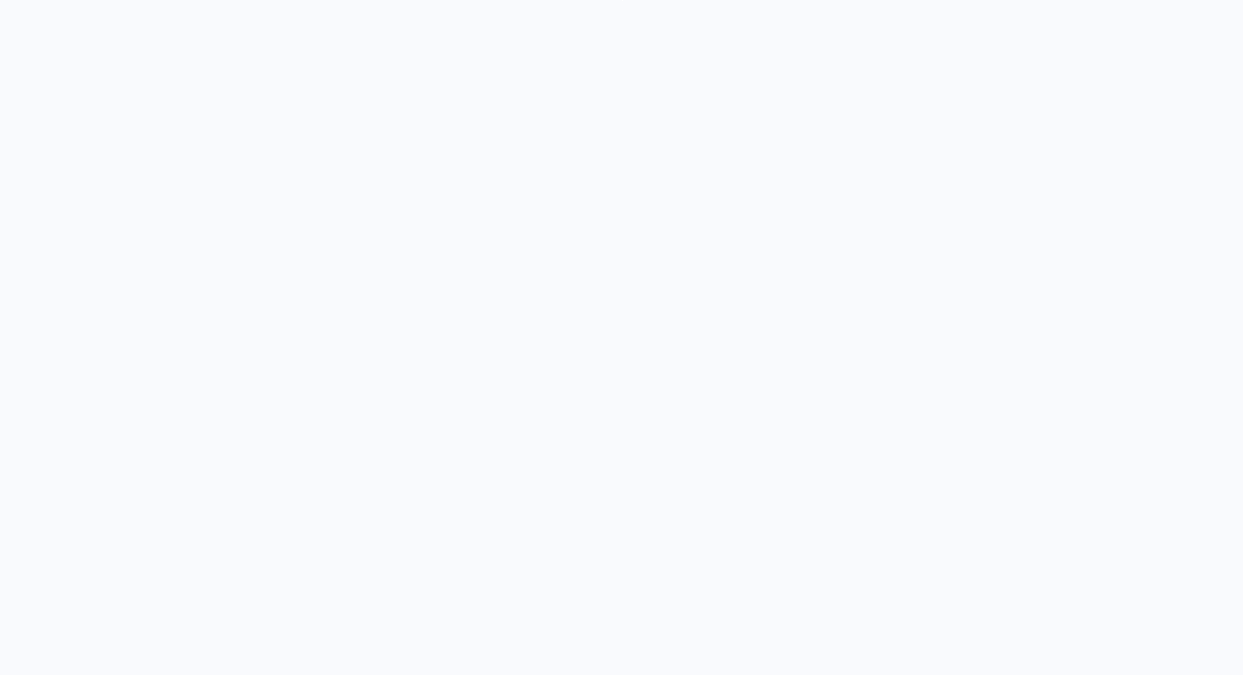 scroll, scrollTop: 0, scrollLeft: 0, axis: both 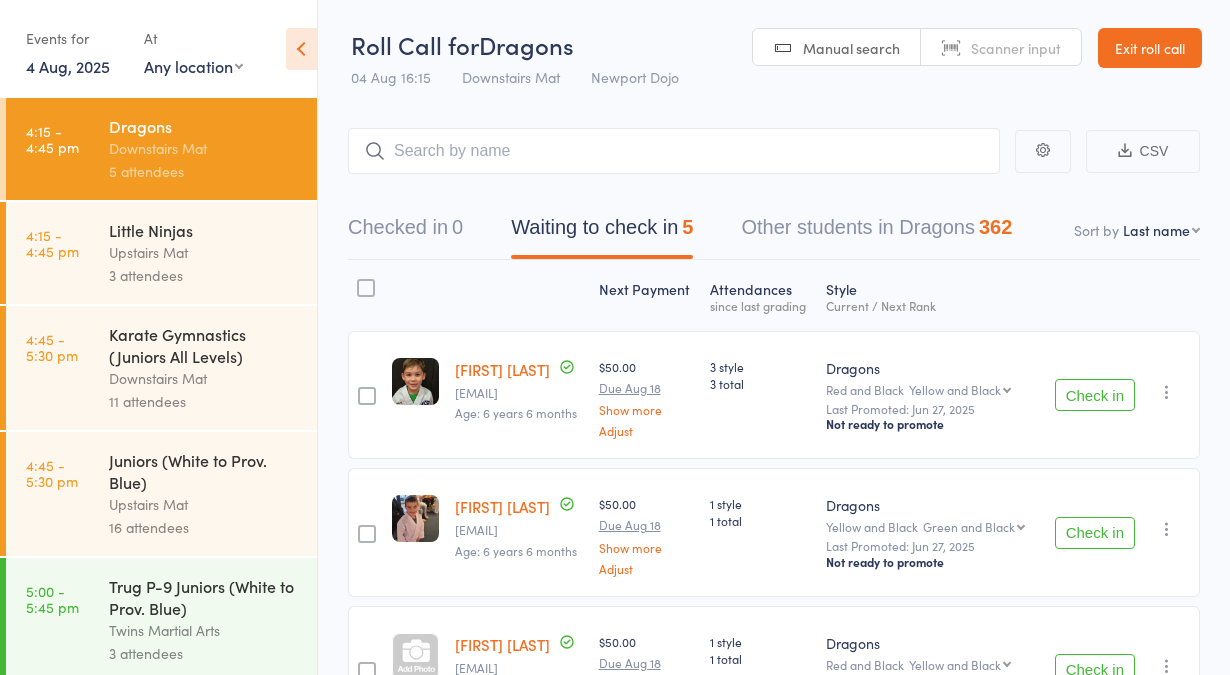 click on "4 Aug, 2025" at bounding box center (68, 66) 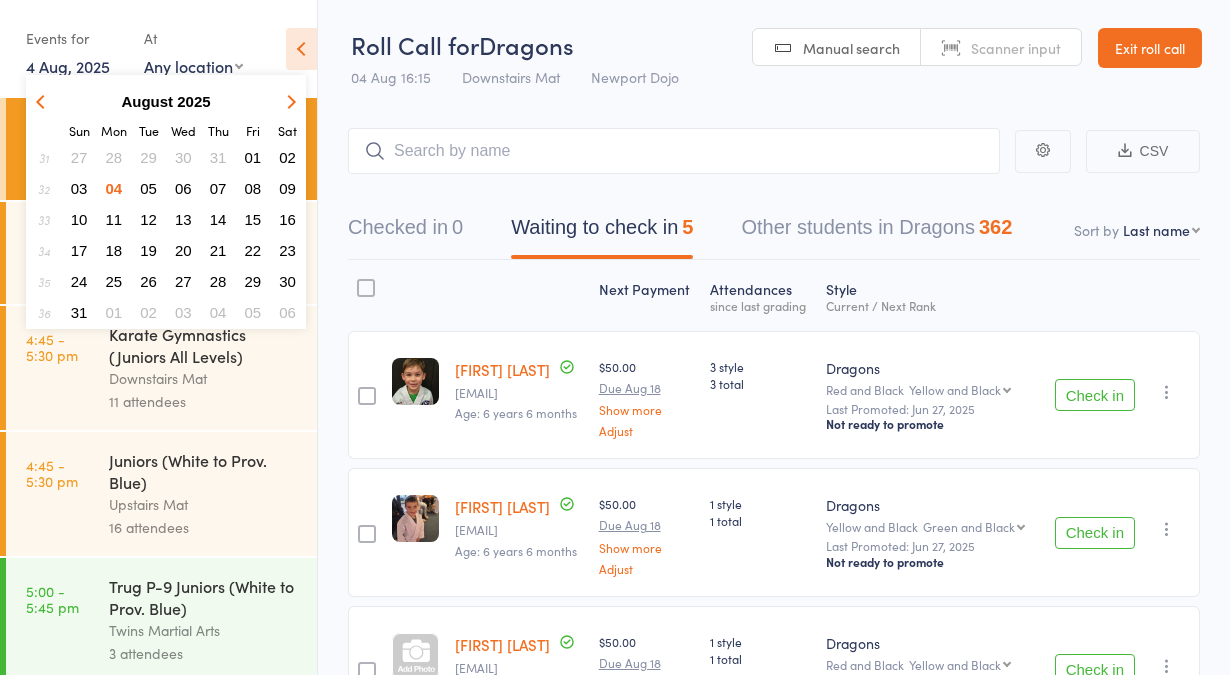 click on "05" at bounding box center [148, 188] 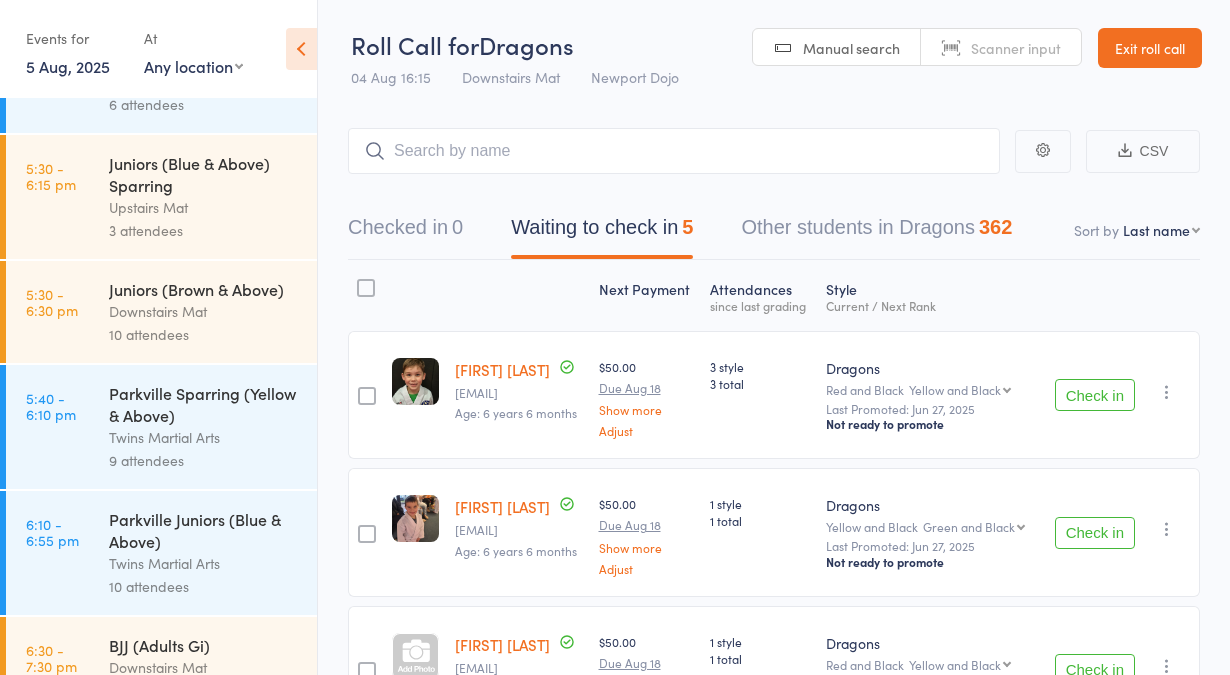scroll, scrollTop: 543, scrollLeft: 0, axis: vertical 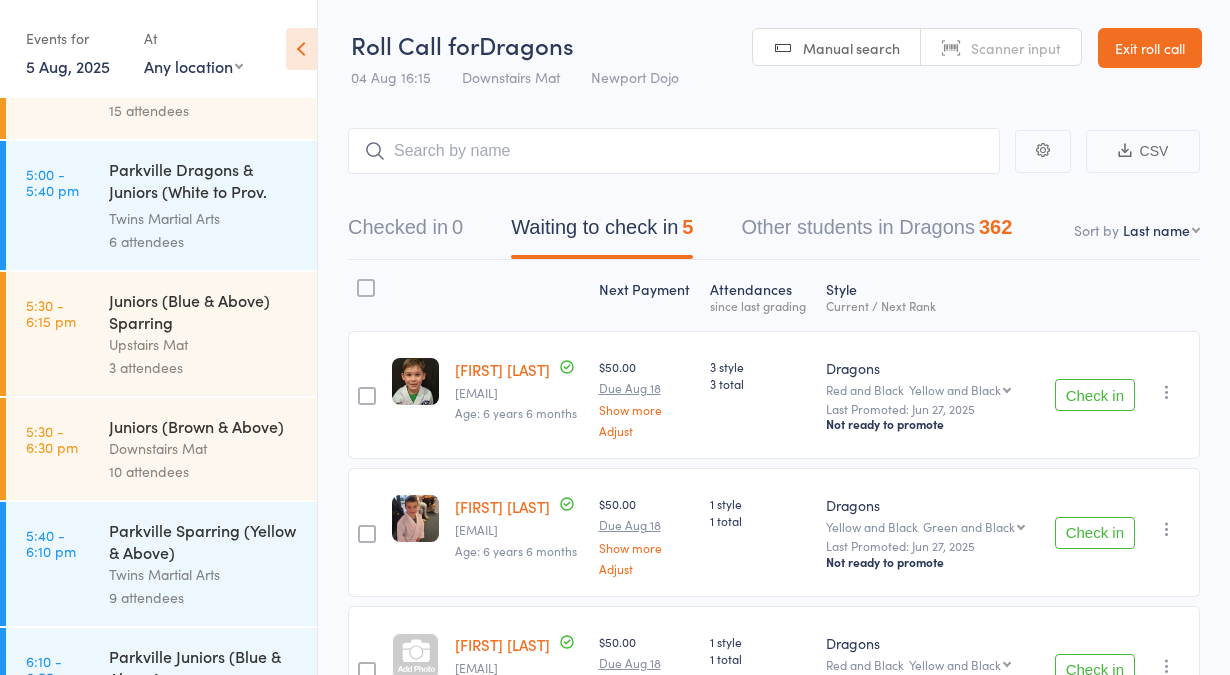 click on "Parkville Dragons & Juniors (White to Prov. Blue)" at bounding box center [204, 182] 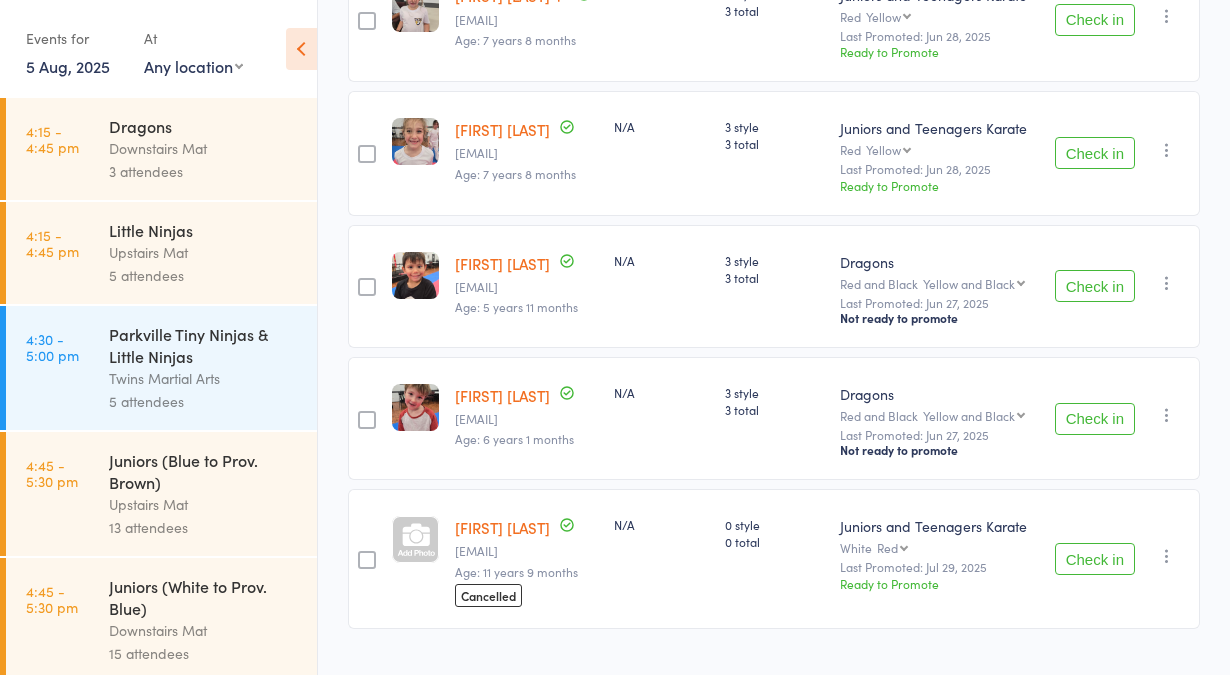 scroll, scrollTop: 673, scrollLeft: 0, axis: vertical 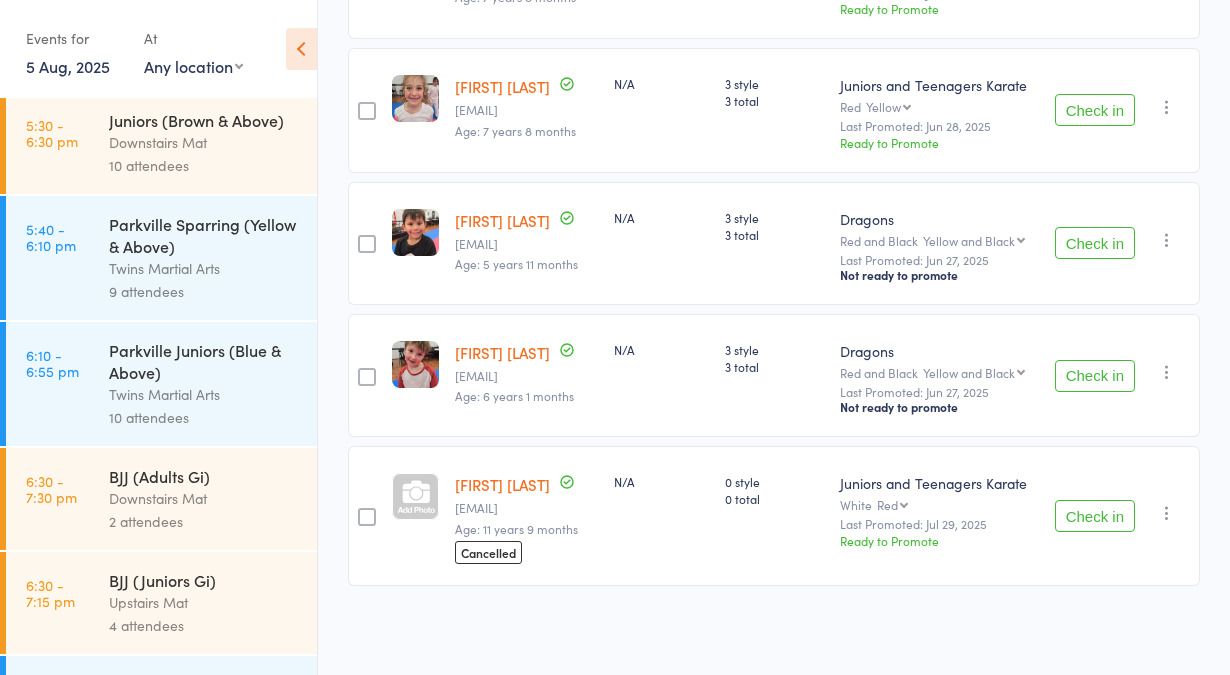 click on "Parkville Juniors (Blue & Above)" at bounding box center [204, 361] 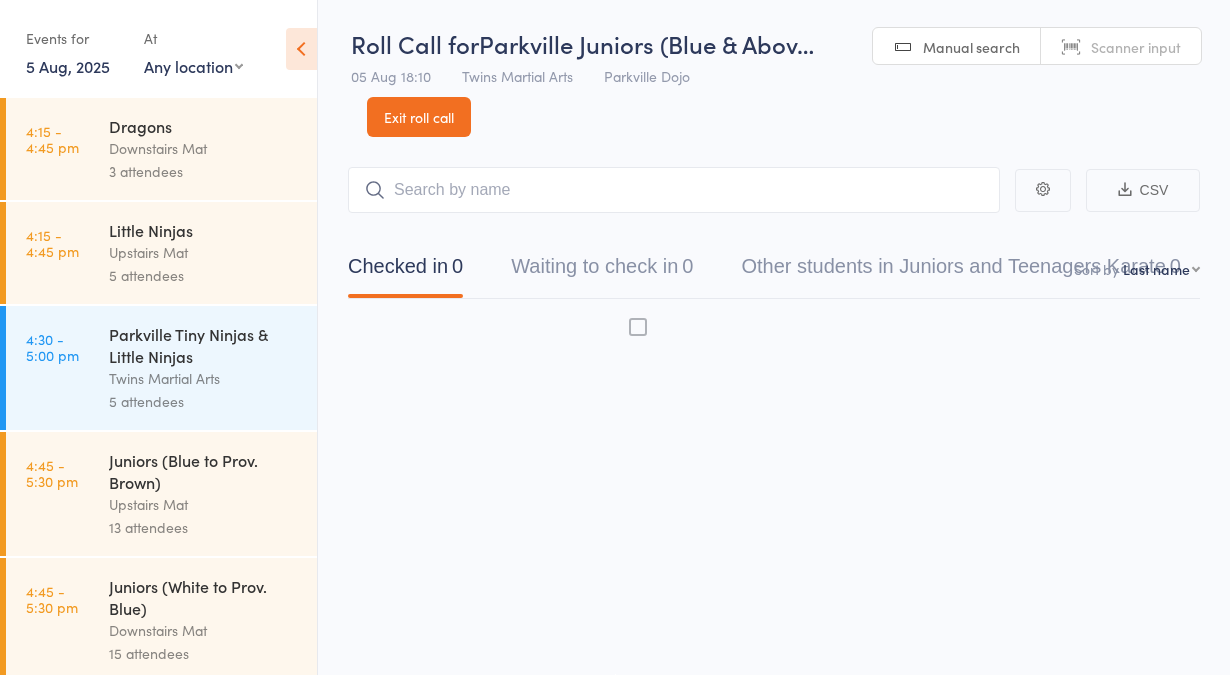 scroll, scrollTop: 0, scrollLeft: 0, axis: both 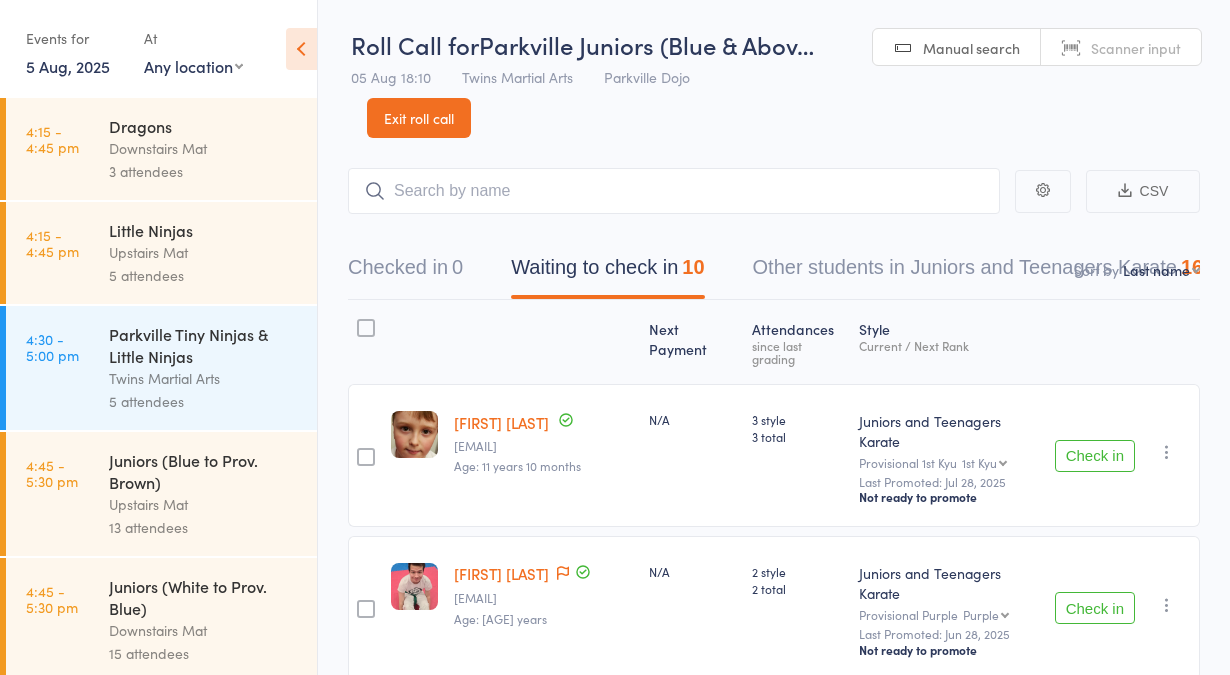 click on "[FIRST] [LAST]    [EMAIL] Age: [AGE] years" at bounding box center [543, 607] 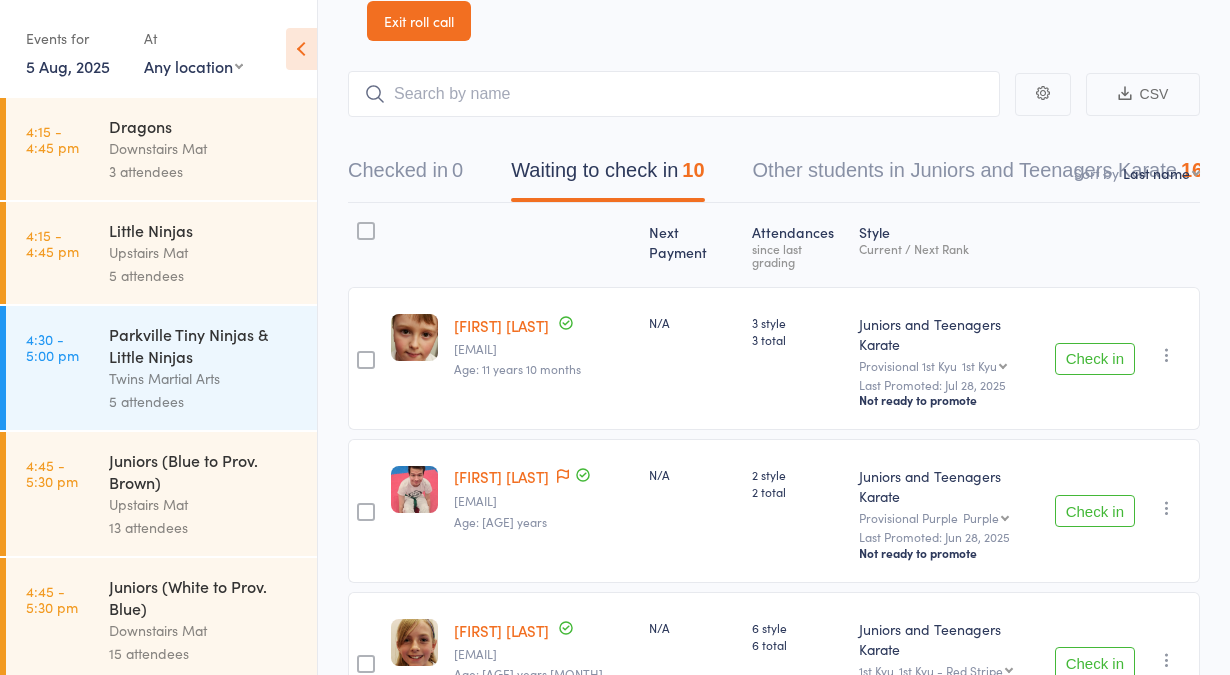 scroll, scrollTop: 0, scrollLeft: 0, axis: both 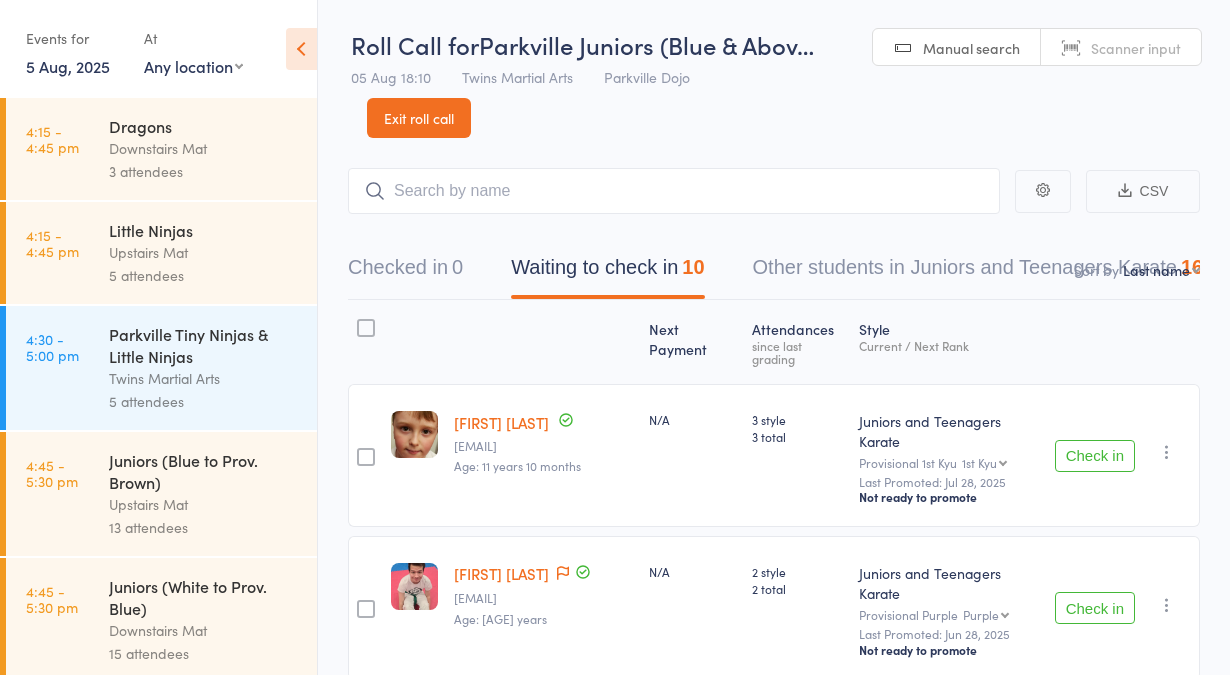 click on "Exit roll call" at bounding box center [419, 118] 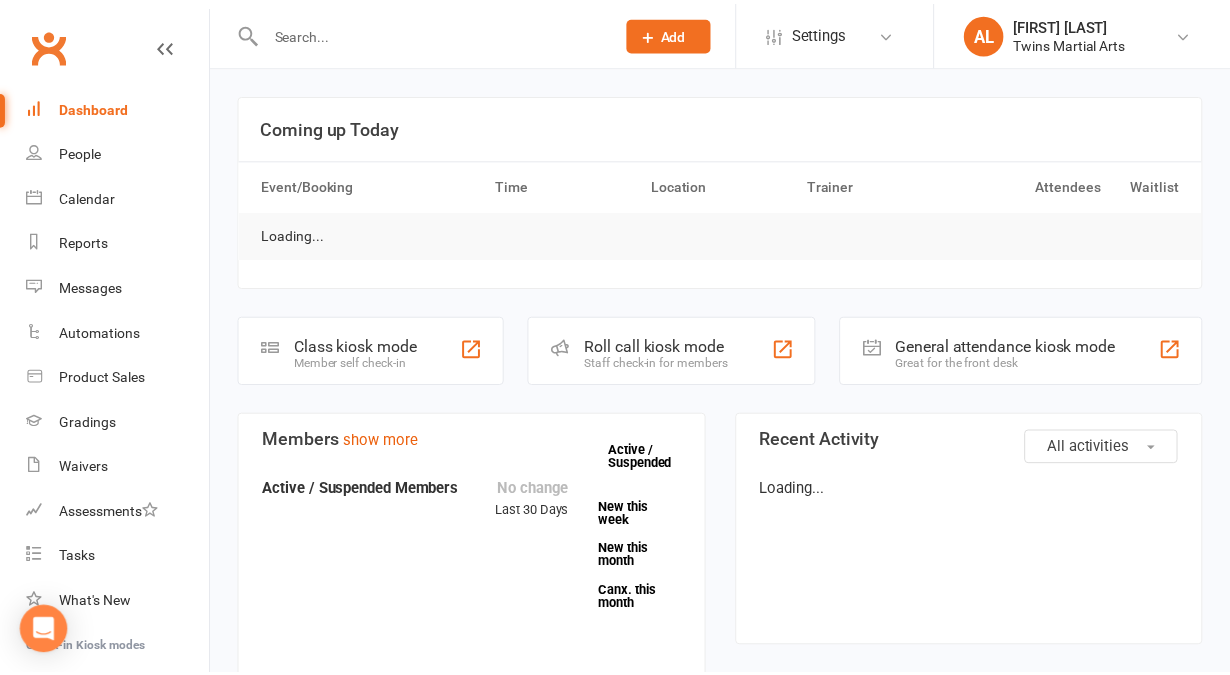 scroll, scrollTop: 0, scrollLeft: 0, axis: both 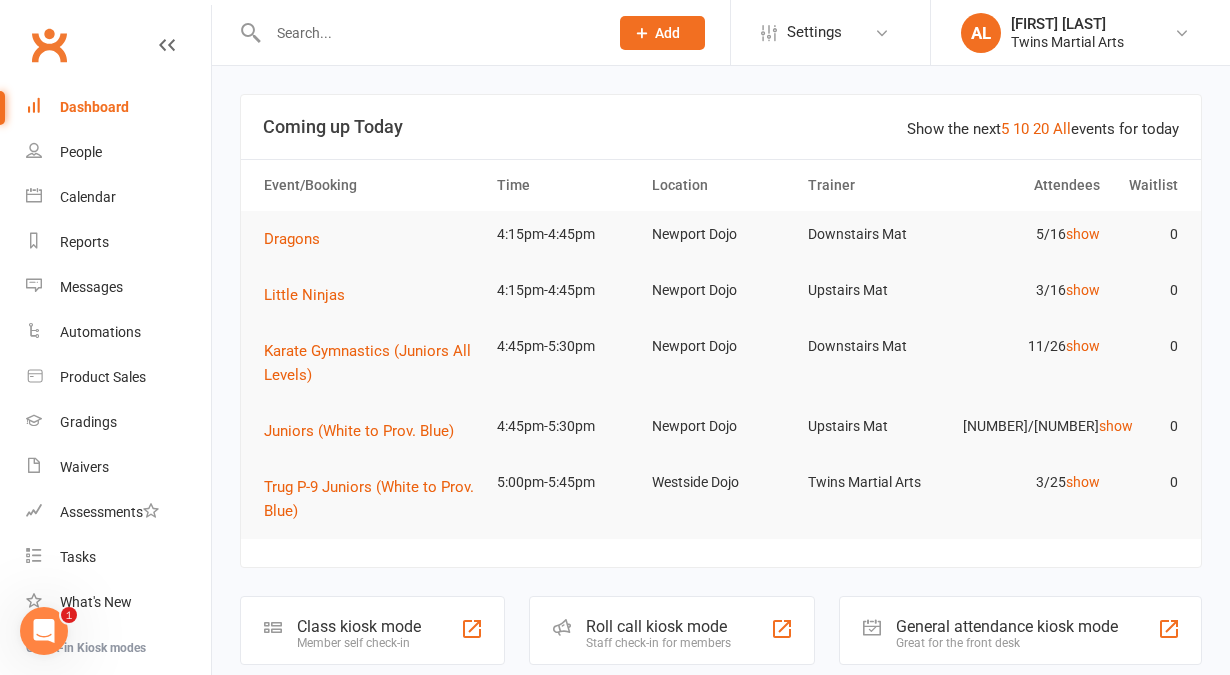 click at bounding box center [428, 33] 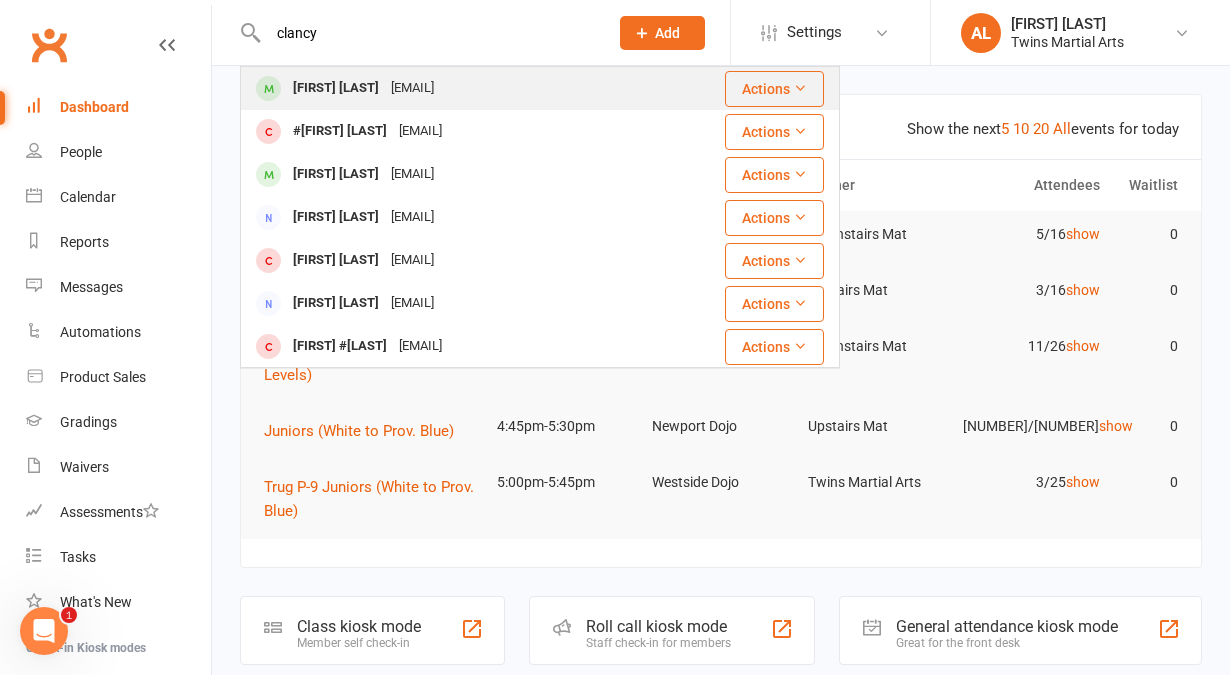 type on "clancy" 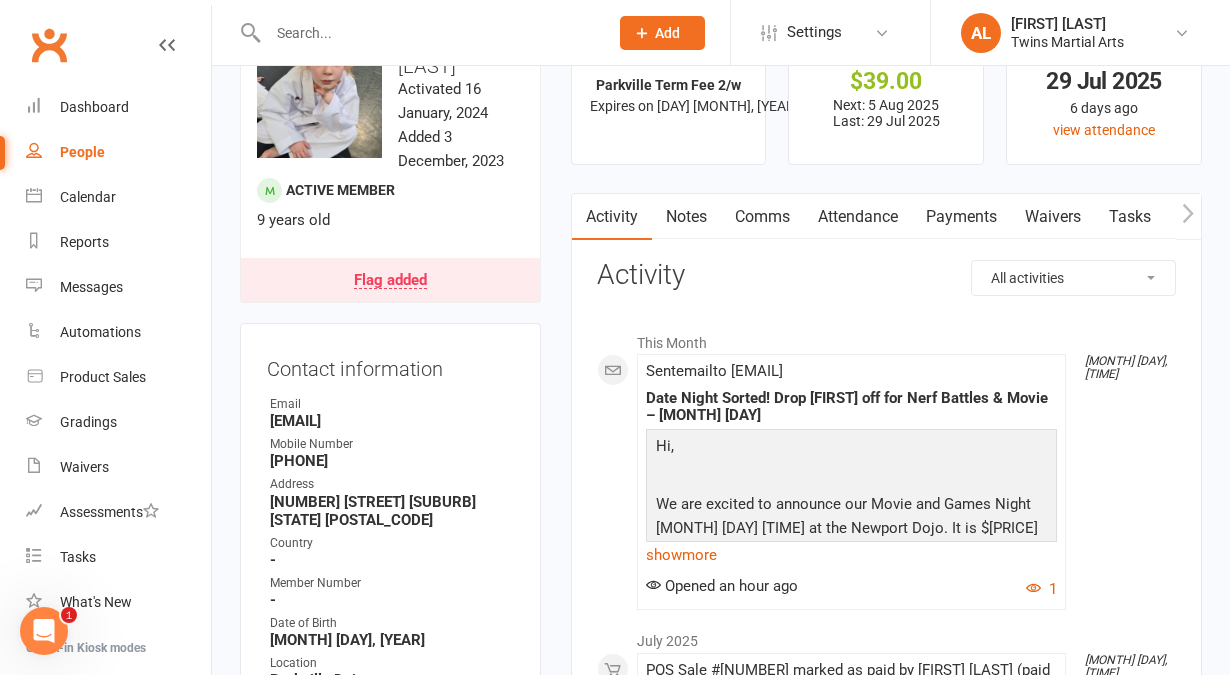 scroll, scrollTop: 80, scrollLeft: 0, axis: vertical 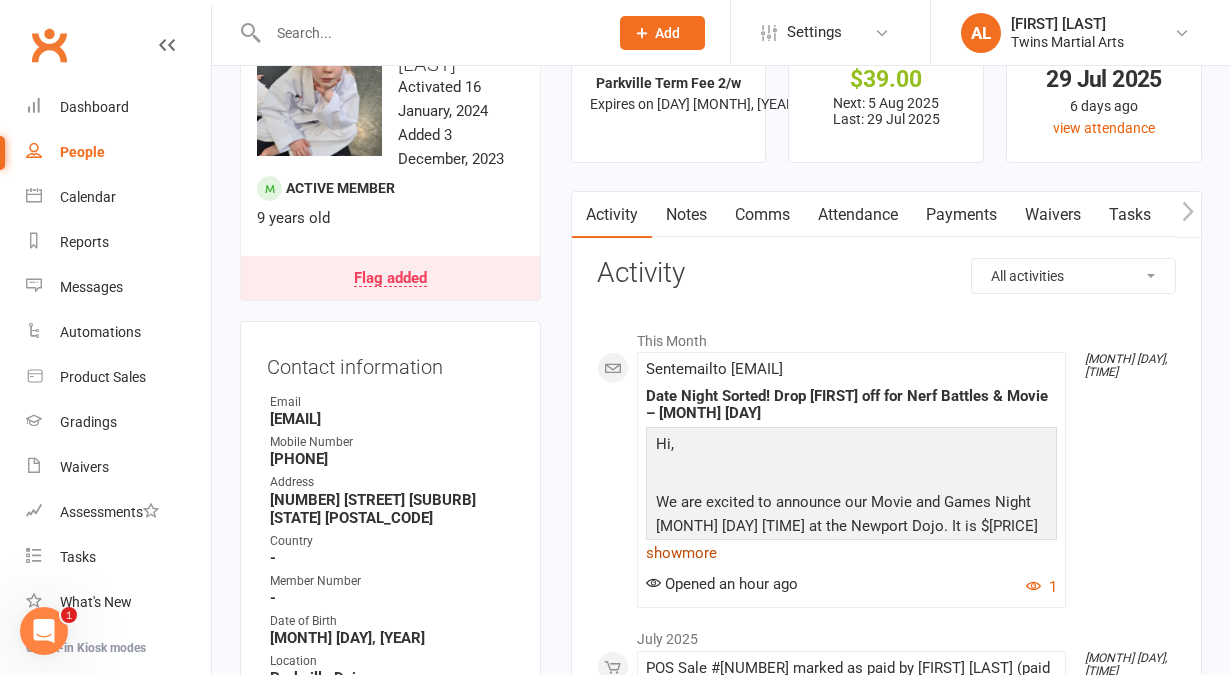 click on "show  more" at bounding box center [851, 553] 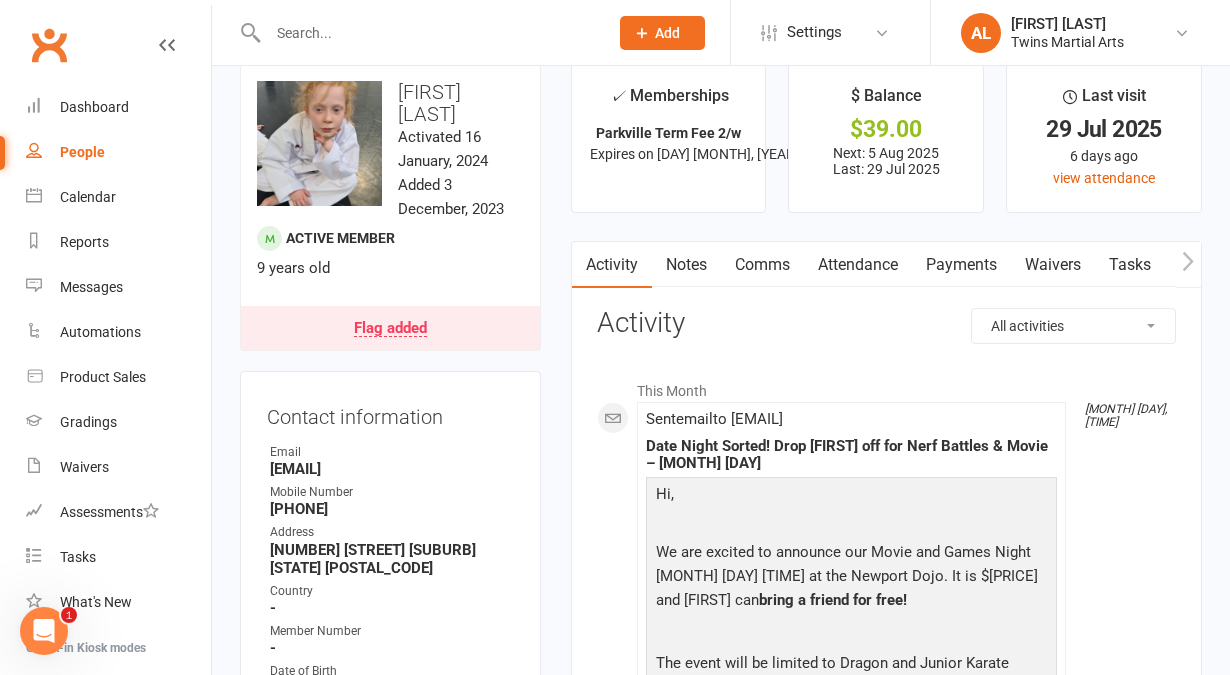 scroll, scrollTop: 0, scrollLeft: 0, axis: both 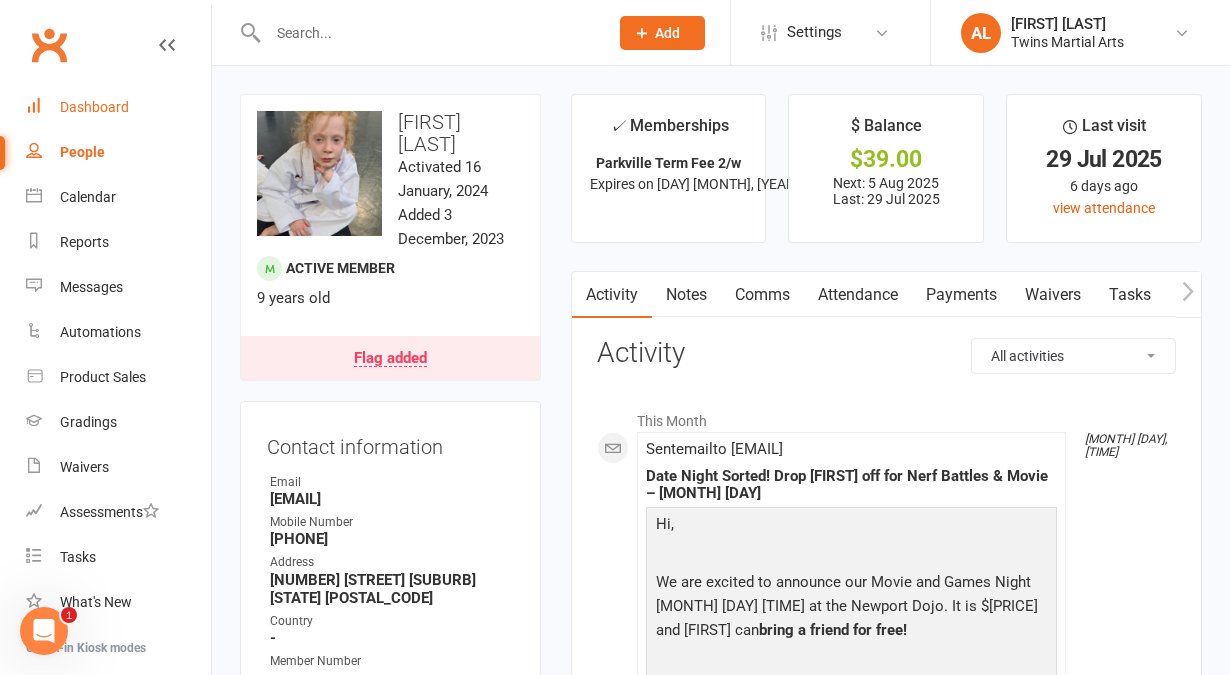 click on "Dashboard" at bounding box center (118, 107) 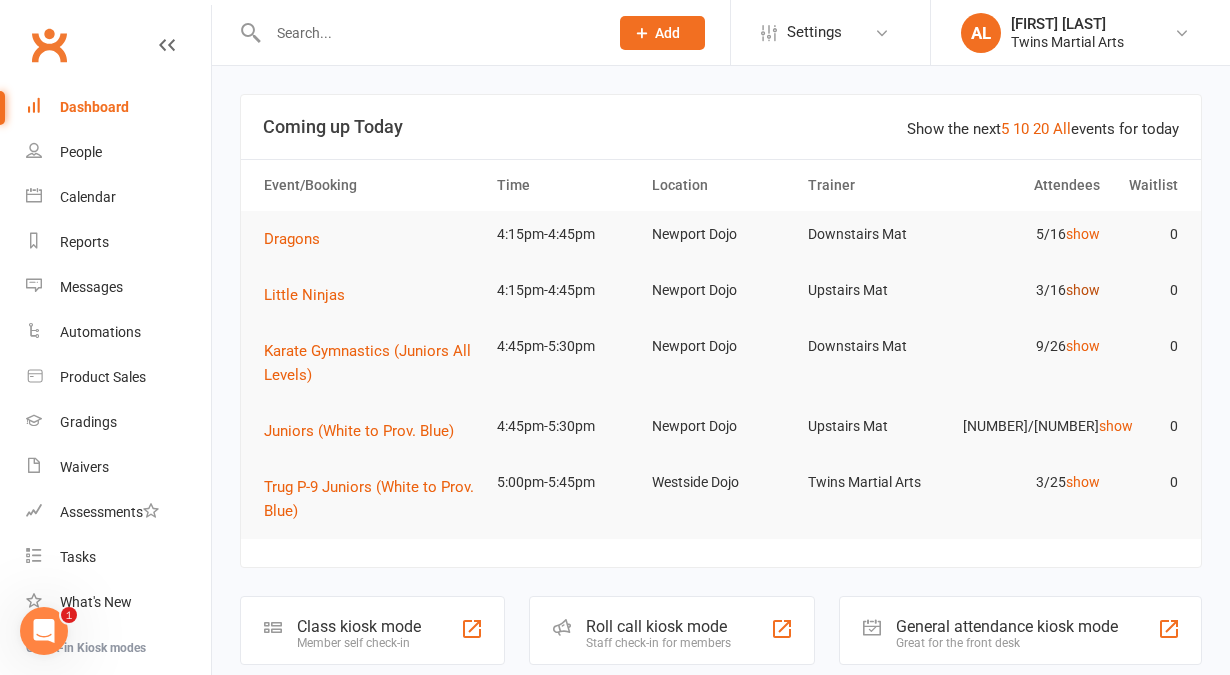 click on "show" at bounding box center (1083, 290) 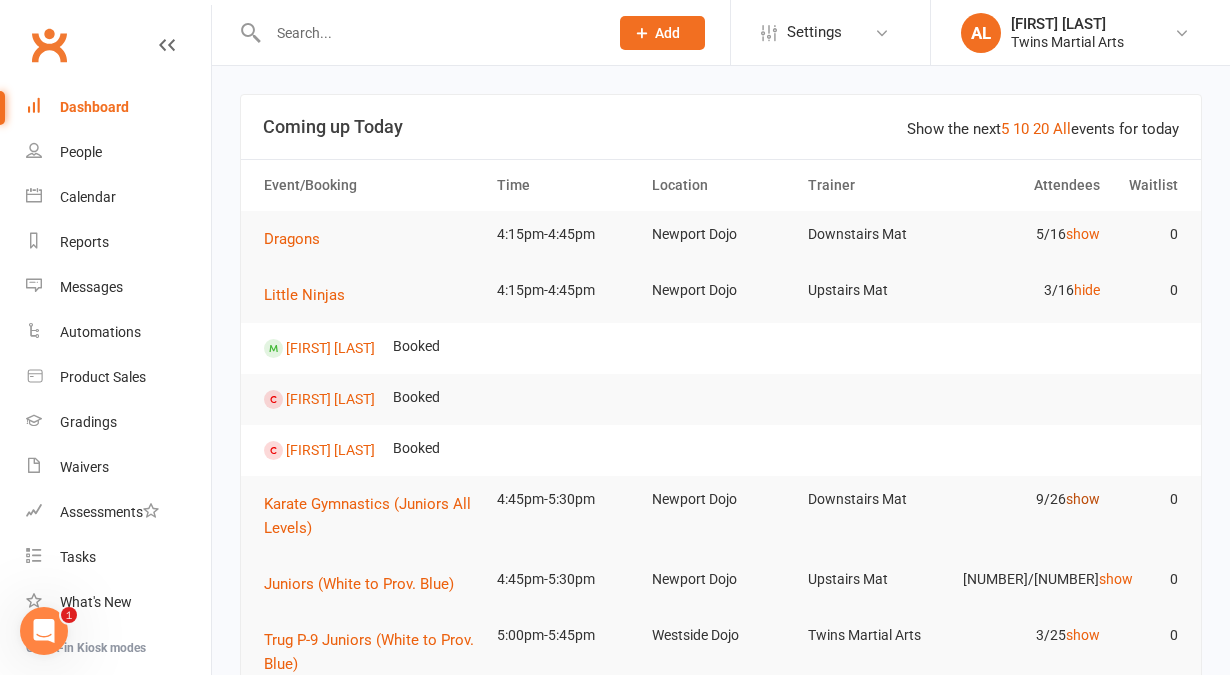click on "show" at bounding box center (1083, 499) 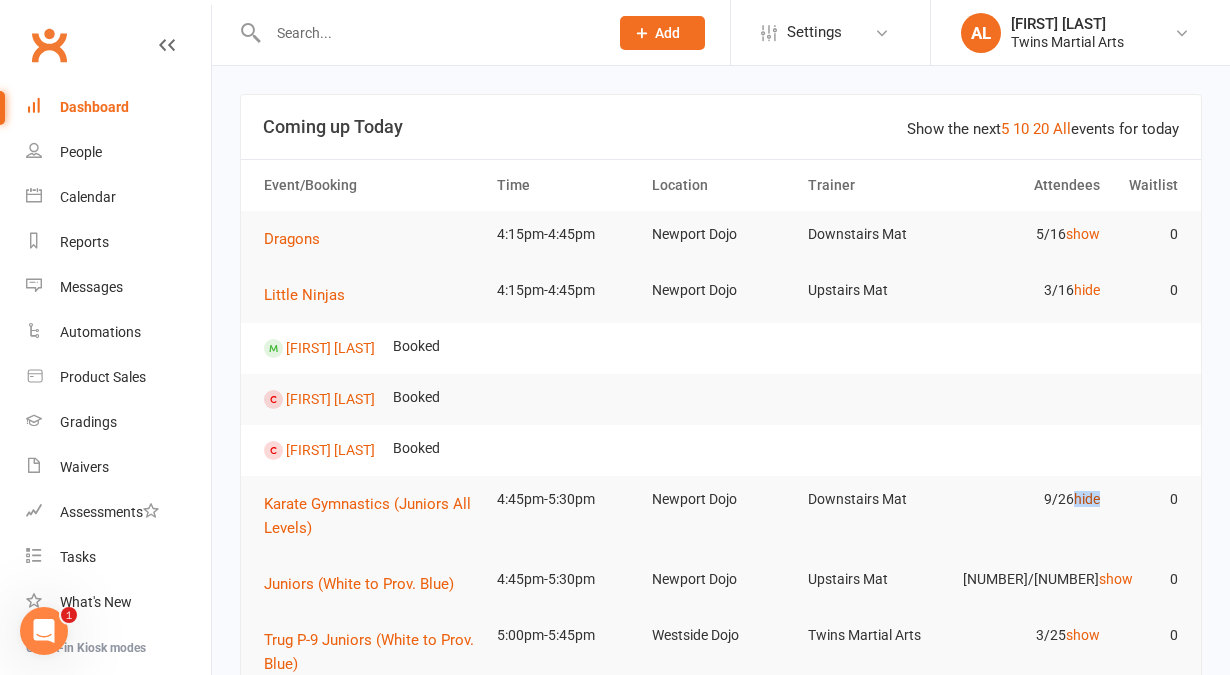 click on "hide" at bounding box center [1087, 499] 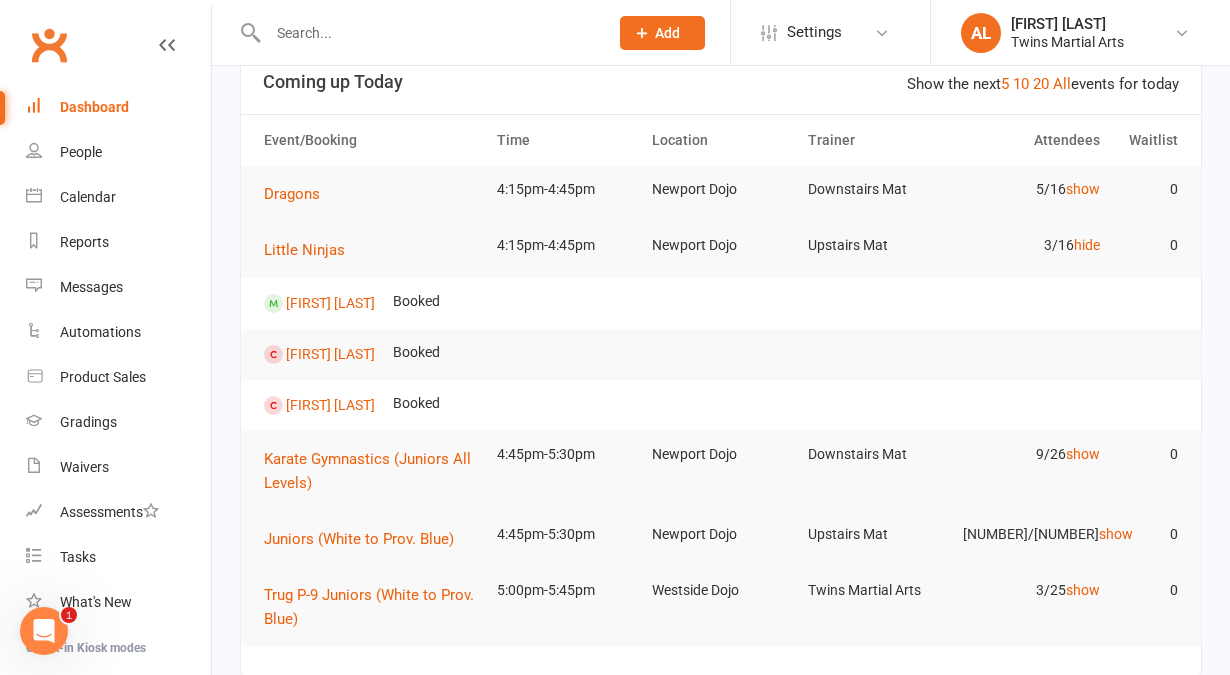 scroll, scrollTop: 46, scrollLeft: 0, axis: vertical 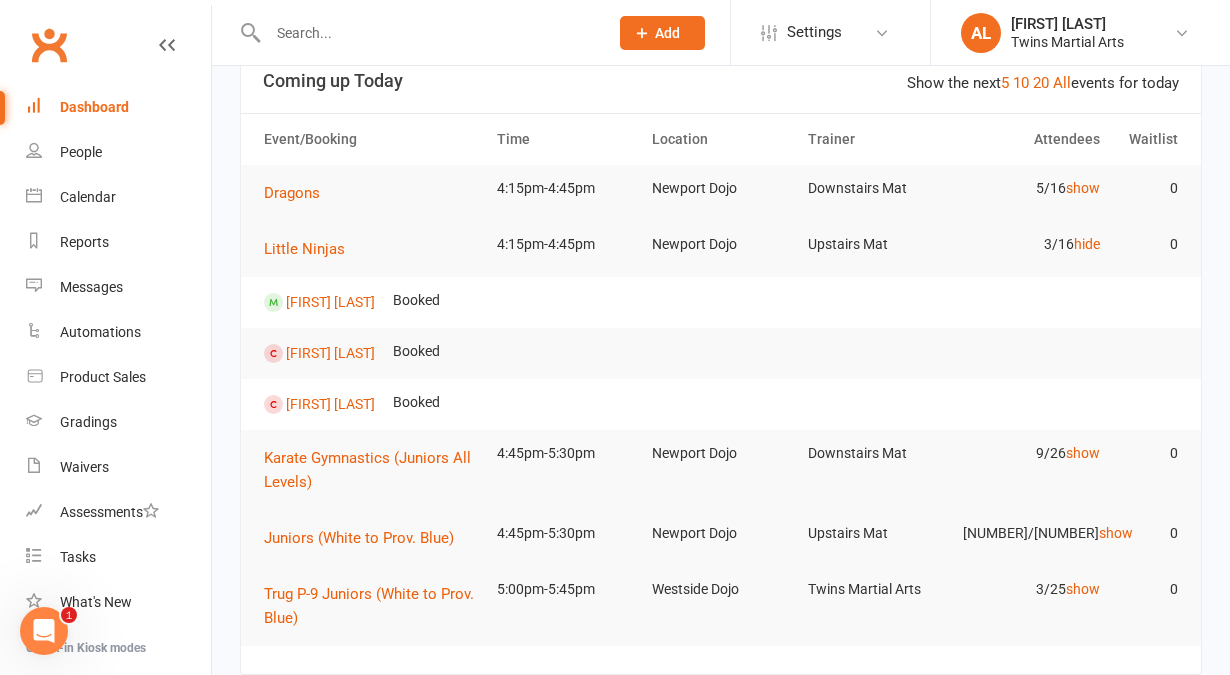 click on "[NUMBER]/[NUMBER] show" at bounding box center [1031, 533] 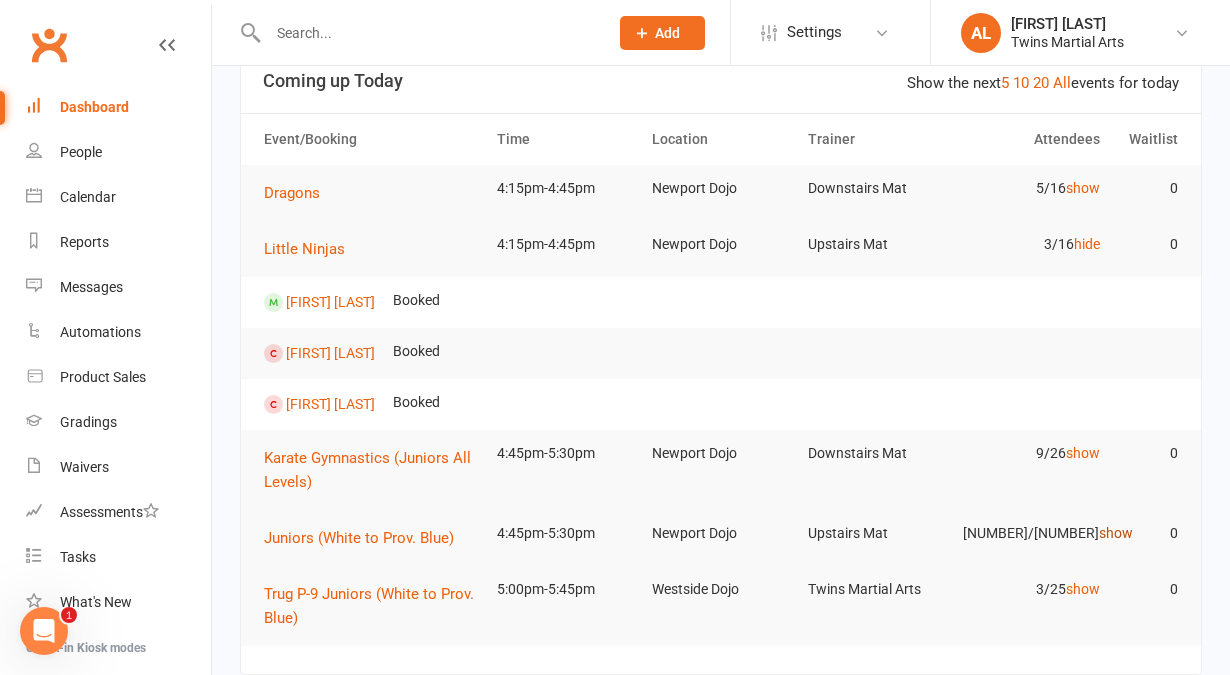 click on "show" at bounding box center [1116, 533] 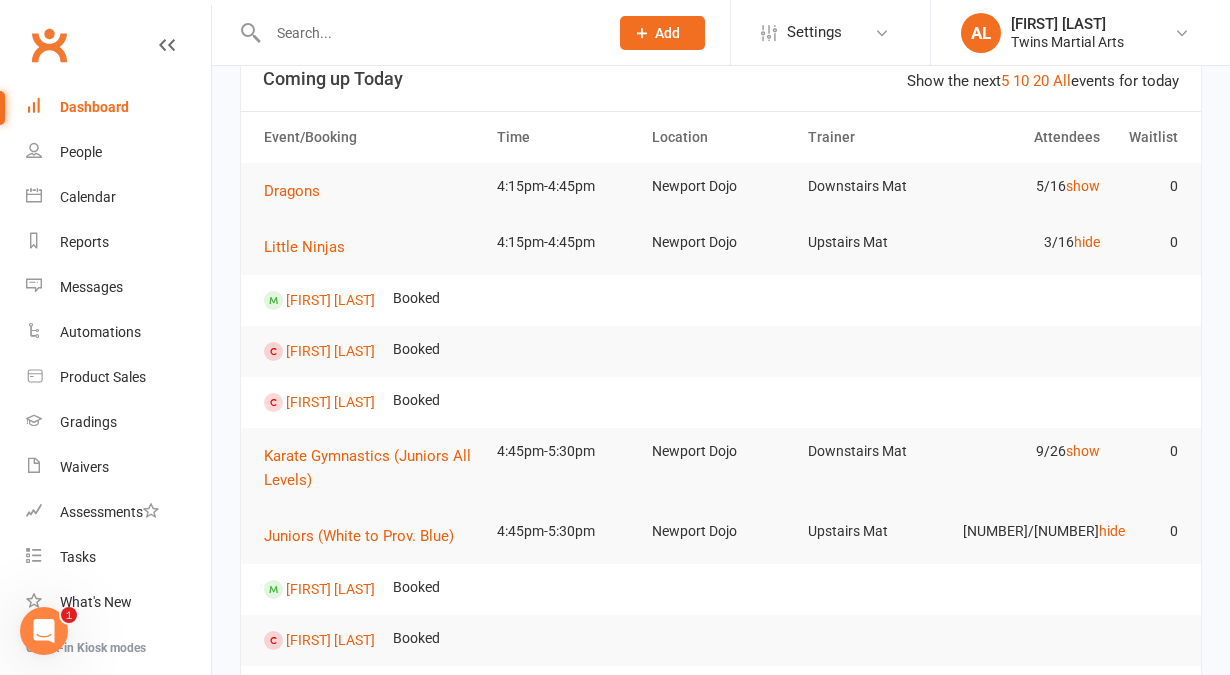 scroll, scrollTop: 0, scrollLeft: 0, axis: both 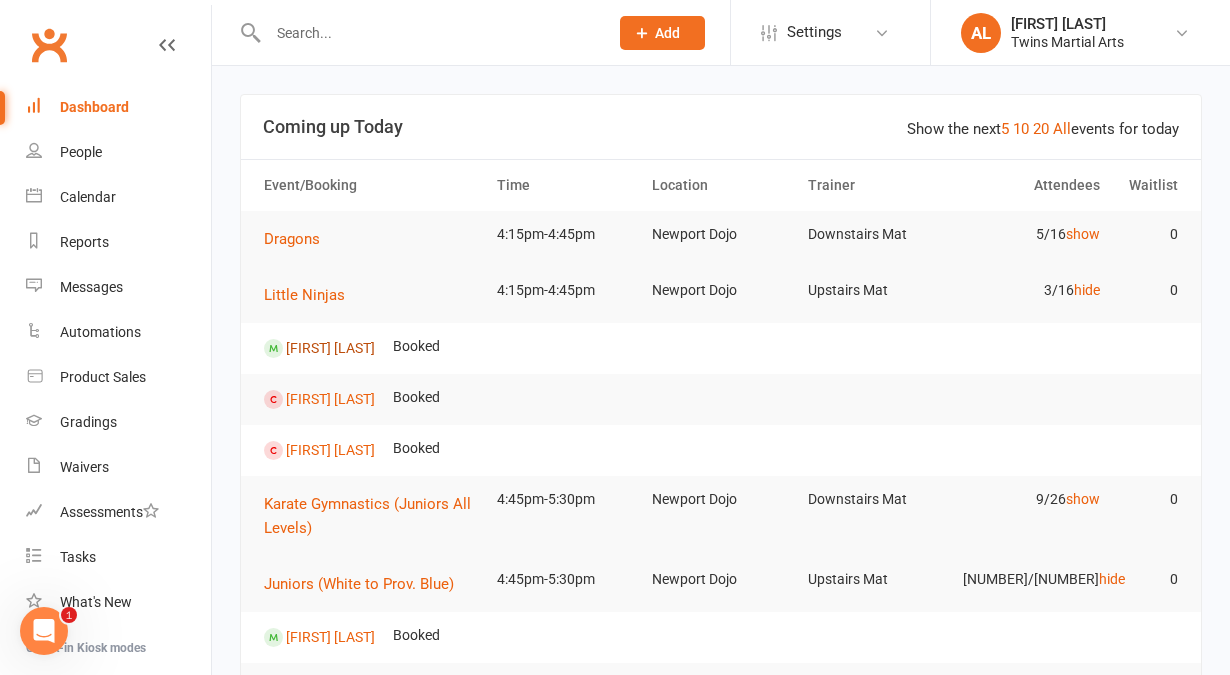 click on "[FIRST] [LAST]" at bounding box center [330, 348] 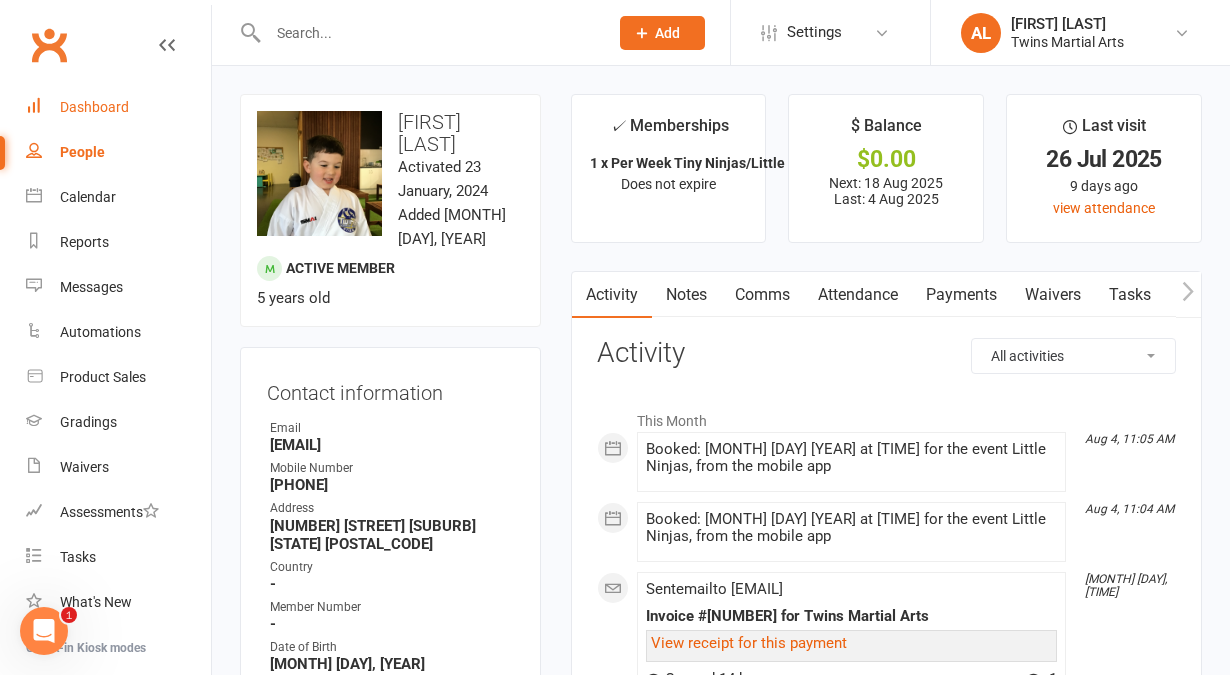 click on "Dashboard" at bounding box center [94, 107] 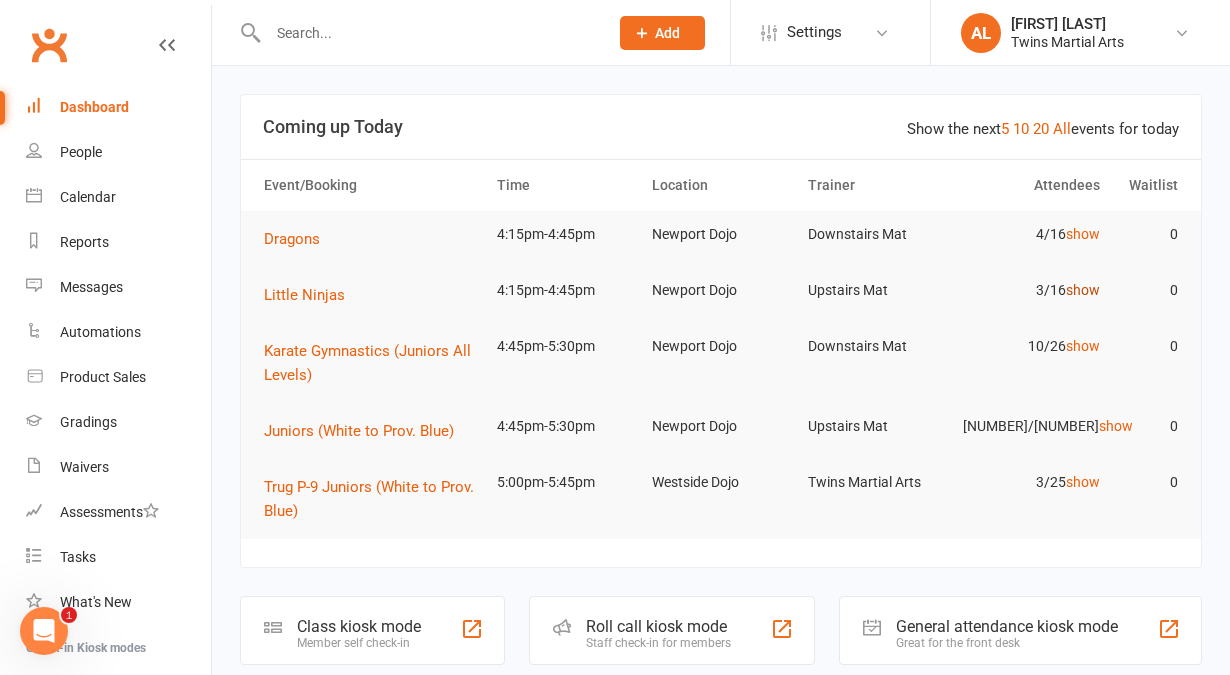 click on "show" at bounding box center [1083, 290] 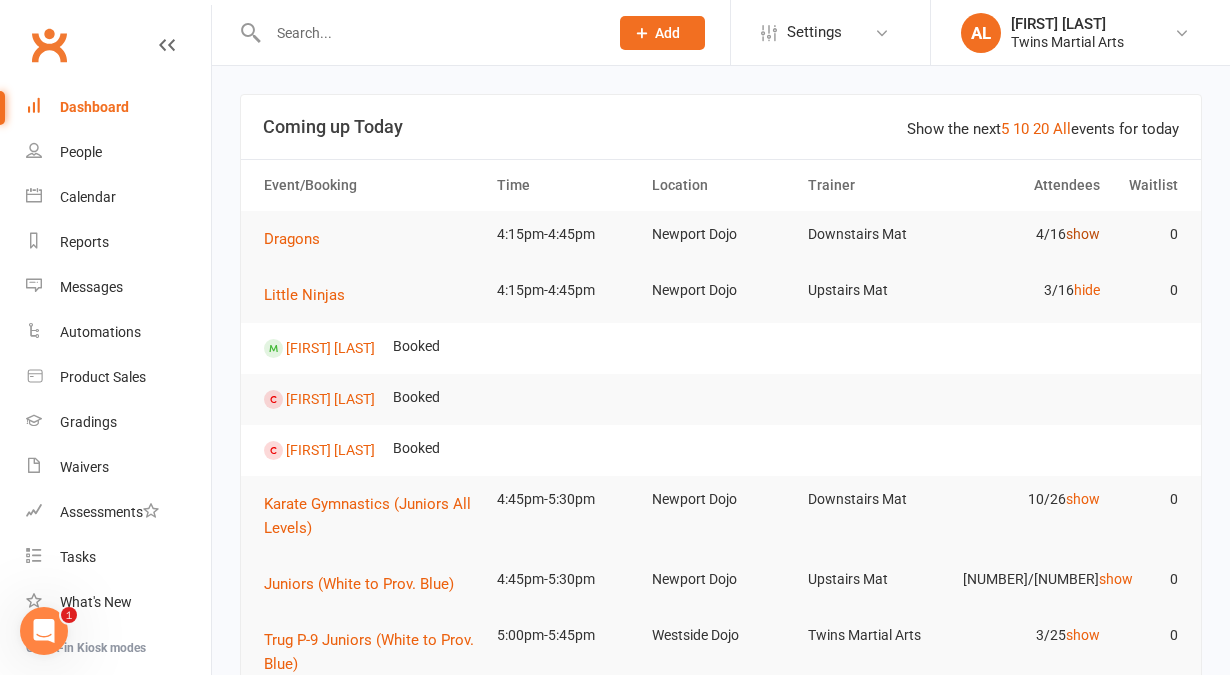 click on "show" at bounding box center [1083, 234] 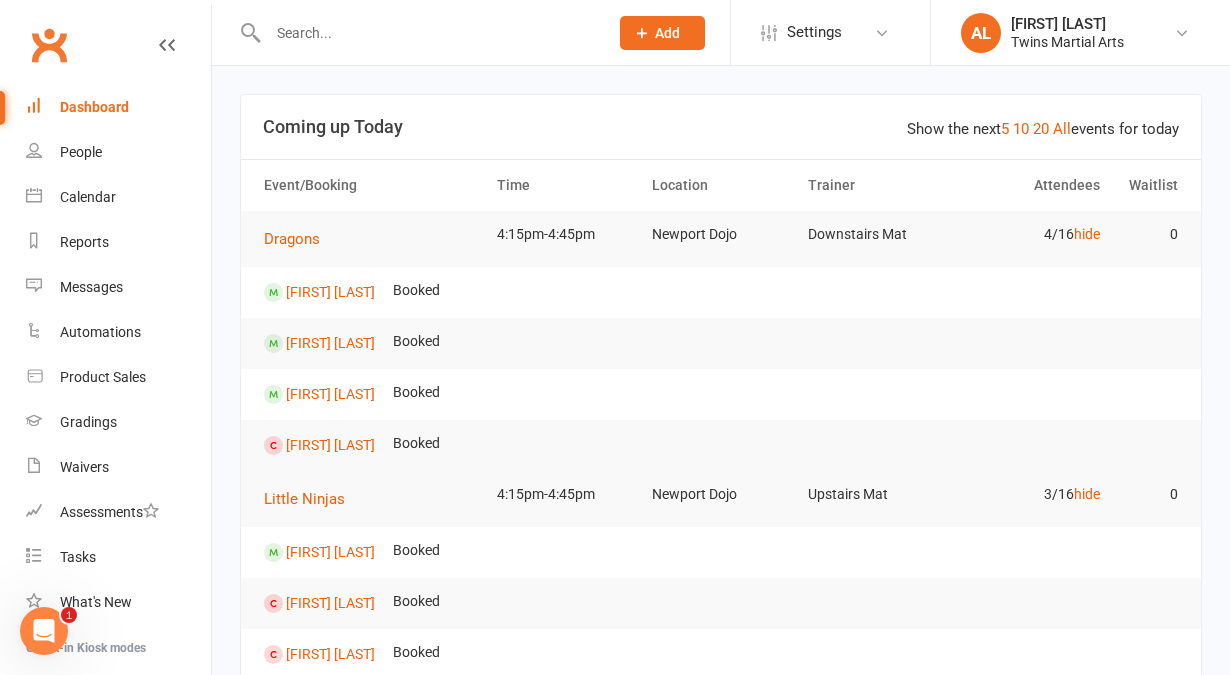 scroll, scrollTop: 34, scrollLeft: 0, axis: vertical 